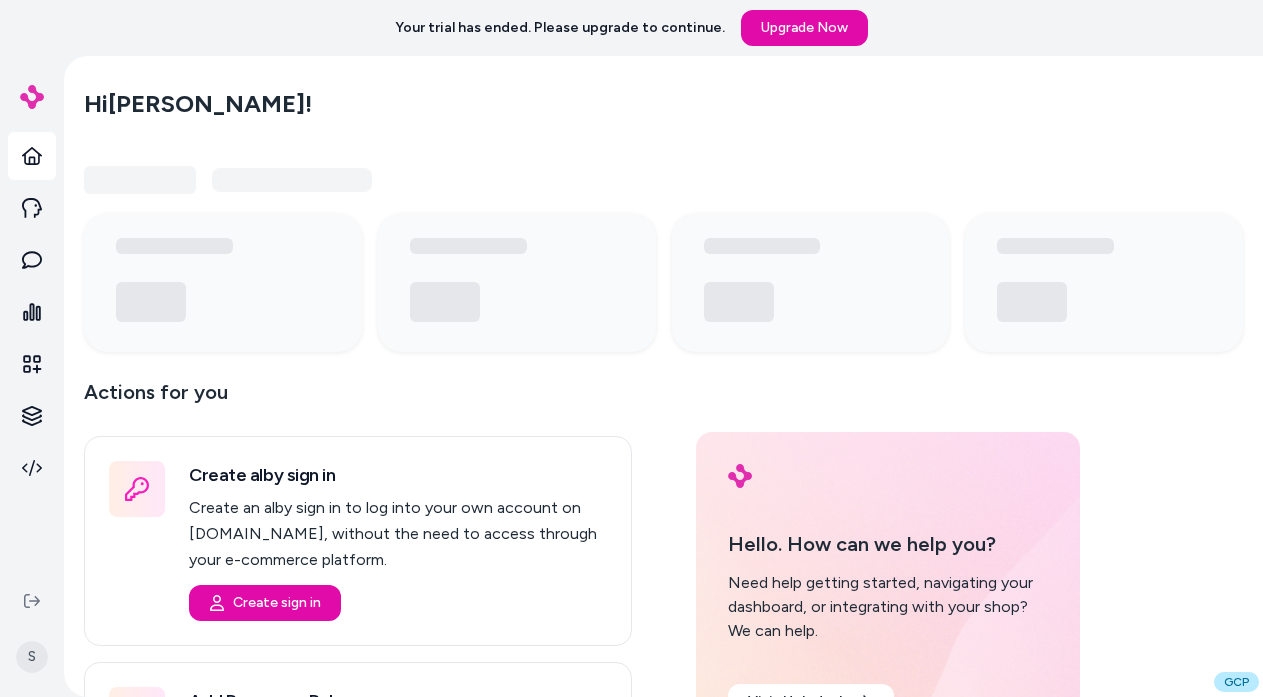 scroll, scrollTop: 0, scrollLeft: 0, axis: both 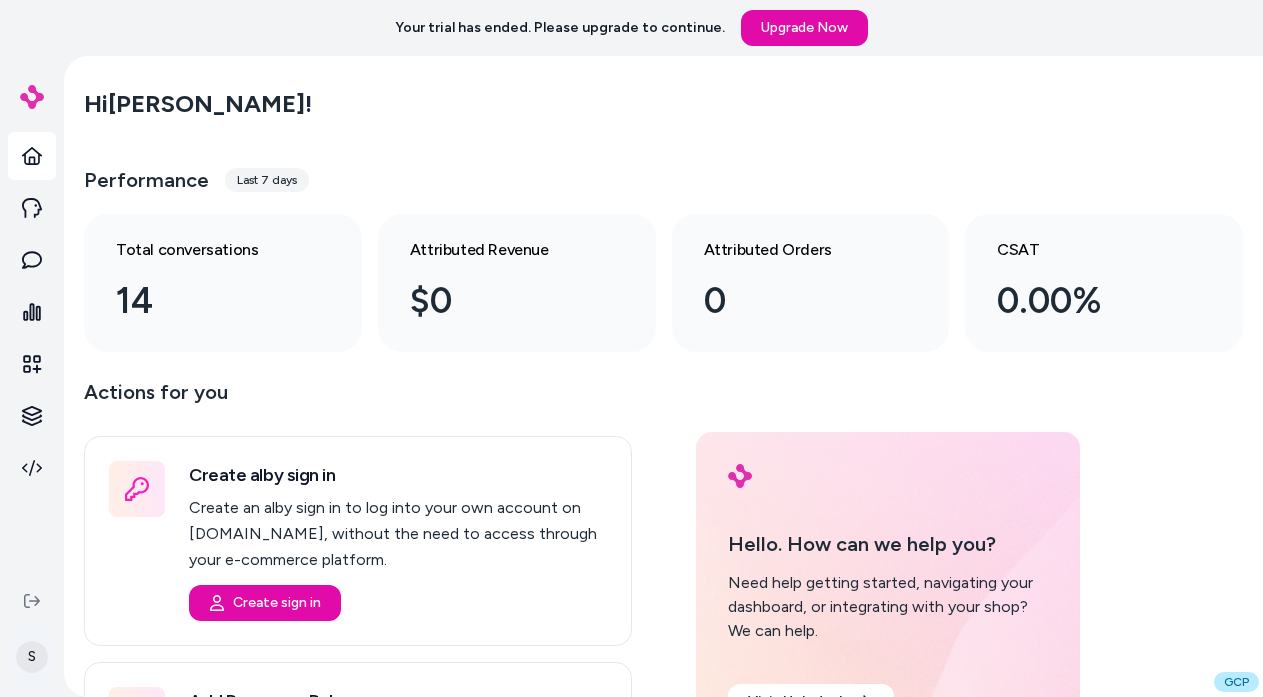 click on "Your trial has ended. Please upgrade to continue. Upgrade Now S Hi  [PERSON_NAME] ! Performance Last 7 days Total conversations   14 Attributed Revenue   $0 Attributed Orders   0 CSAT   0.00% Actions for you Create alby sign in Create an alby sign in to log into your own account on [DOMAIN_NAME], without the need to access through your e-commerce platform. Create sign in   Add Response Rules For any specific questions customers might ask, you can add preferred responses or answers here. Rules Set Global Guidelines Customize alby by specifying rules for overall behavior, style, or language. This ensures that generated responses meet your specific criteria and restrictions. Global Guidelines Configure Experiences Control the shopper-facing experience by choosing where [PERSON_NAME] appears, the types of questions alby can answer (skills), and customizing the look and feel. Experiences Hello. How can we help you? Need help getting started, navigating your dashboard, or integrating with your shop? We can help. Visit Helpdesk  GCP" at bounding box center (631, 348) 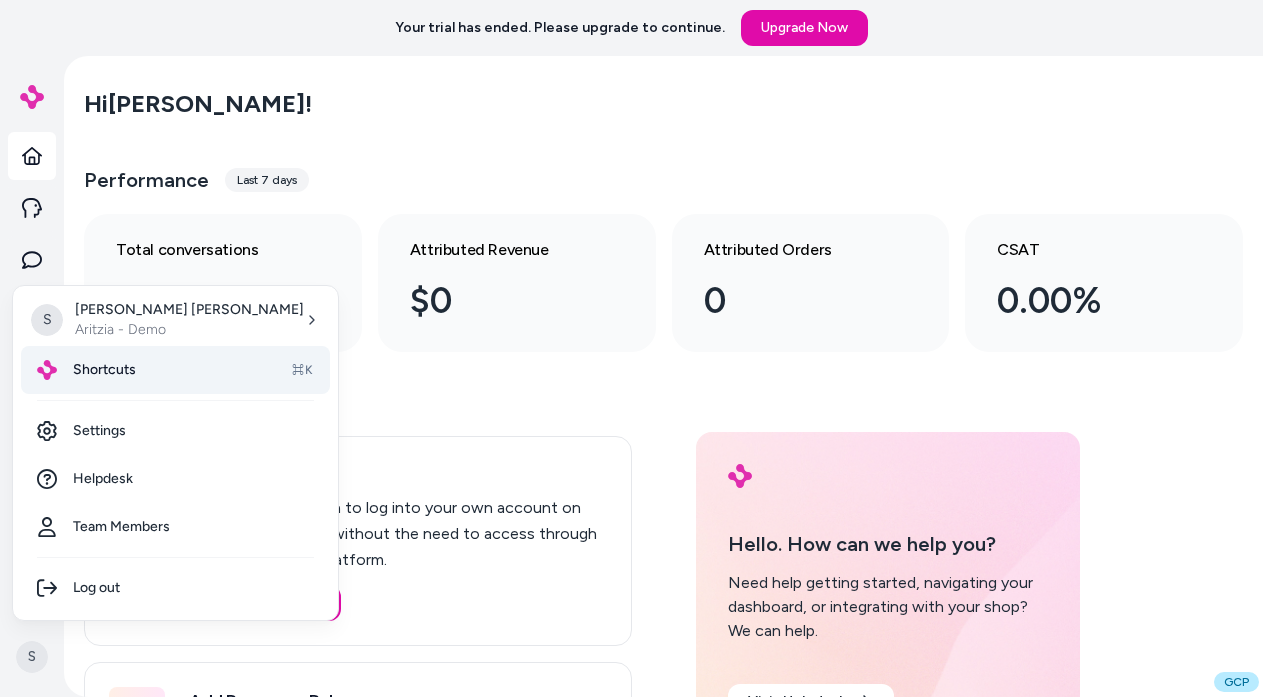 click on "Shortcuts" at bounding box center [104, 370] 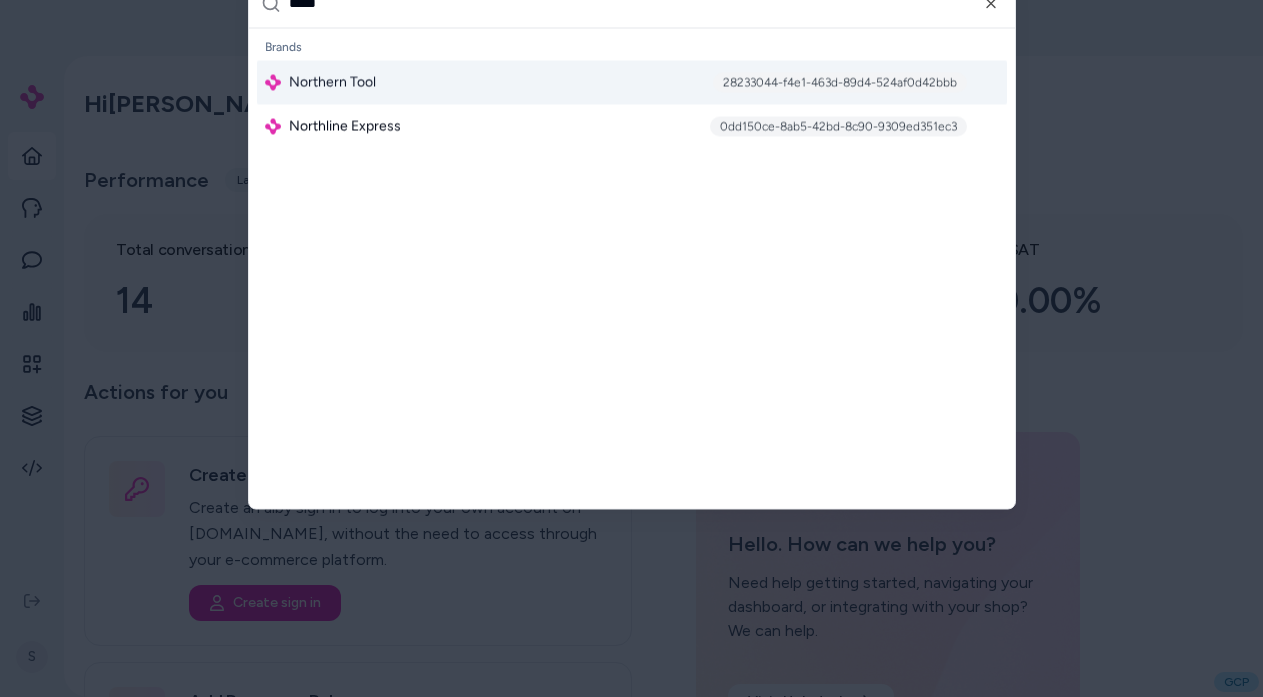 type on "*****" 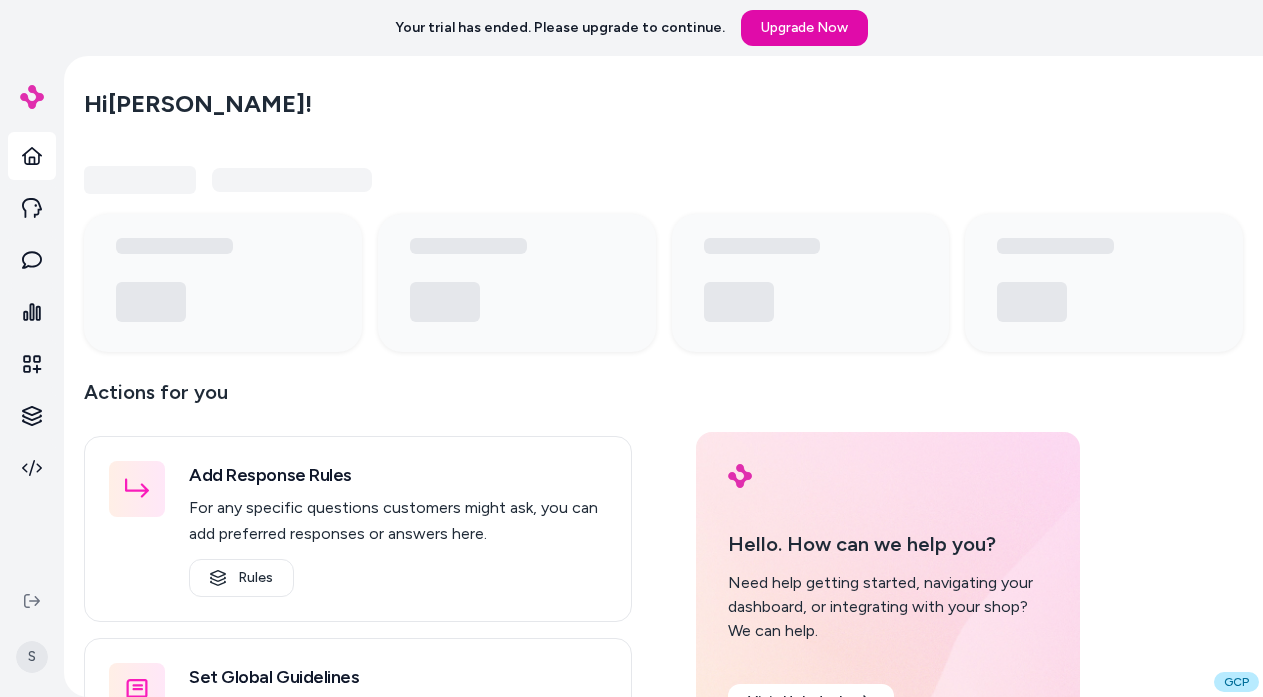 scroll, scrollTop: 0, scrollLeft: 0, axis: both 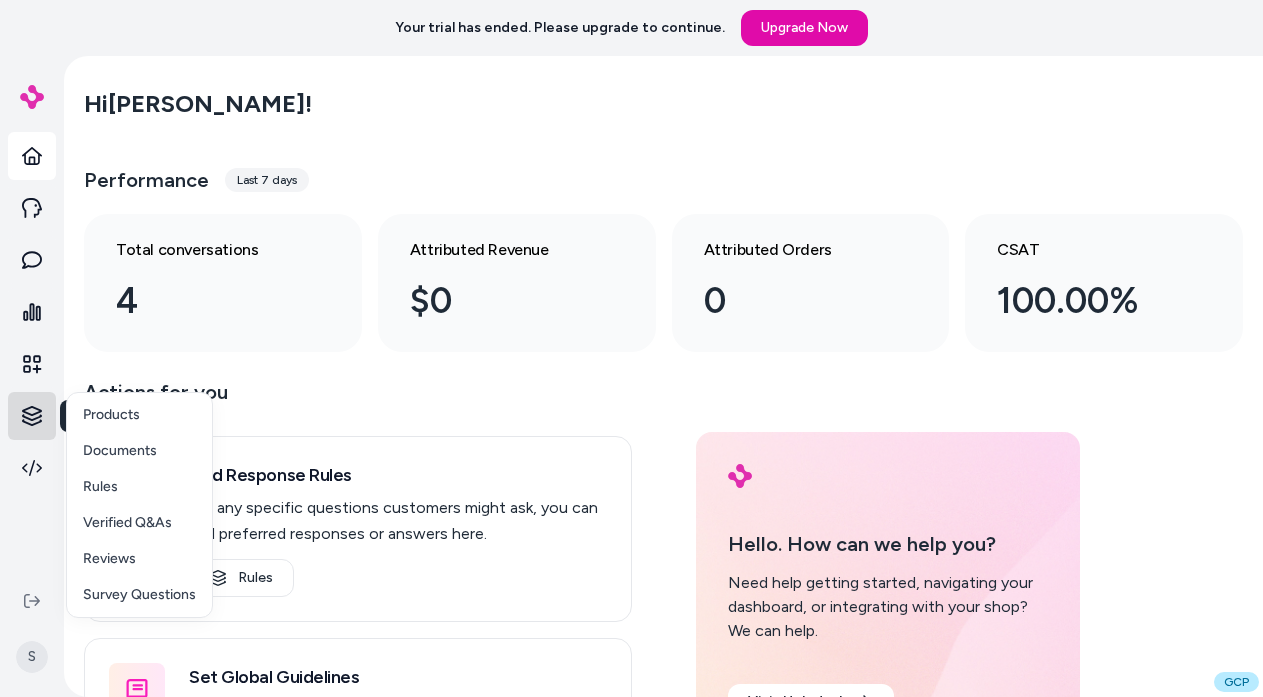 click on "Your trial has ended. Please upgrade to continue. Upgrade Now Knowledge Knowledge S Hi  [PERSON_NAME] ! Performance Last 7 days Total conversations   4 Attributed Revenue   $0 Attributed Orders   0 CSAT   100.00% Actions for you Add Response Rules For any specific questions customers might ask, you can add preferred responses or answers here. Rules Set Global Guidelines Customize alby by specifying rules for overall behavior, style, or language. This ensures that generated responses meet your specific criteria and restrictions. Global Guidelines Configure Experiences Control the shopper-facing experience by choosing where [PERSON_NAME] appears, the types of questions alby can answer (skills), and customizing the look and feel. Experiences Hello. How can we help you? Need help getting started, navigating your dashboard, or integrating with your shop? We can help. Visit Helpdesk  GCP Products Documents Rules Verified Q&As Reviews Survey Questions" at bounding box center (631, 348) 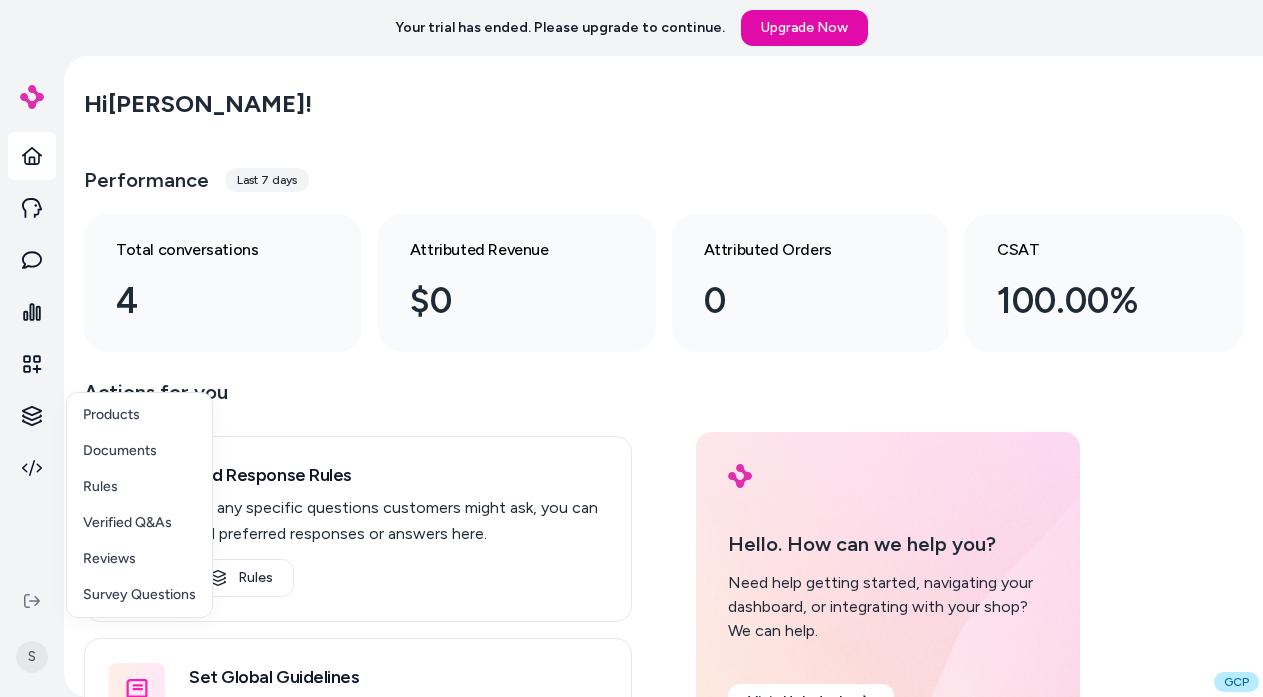 click on "Products Documents Rules Verified Q&As Reviews Survey Questions" at bounding box center (139, 505) 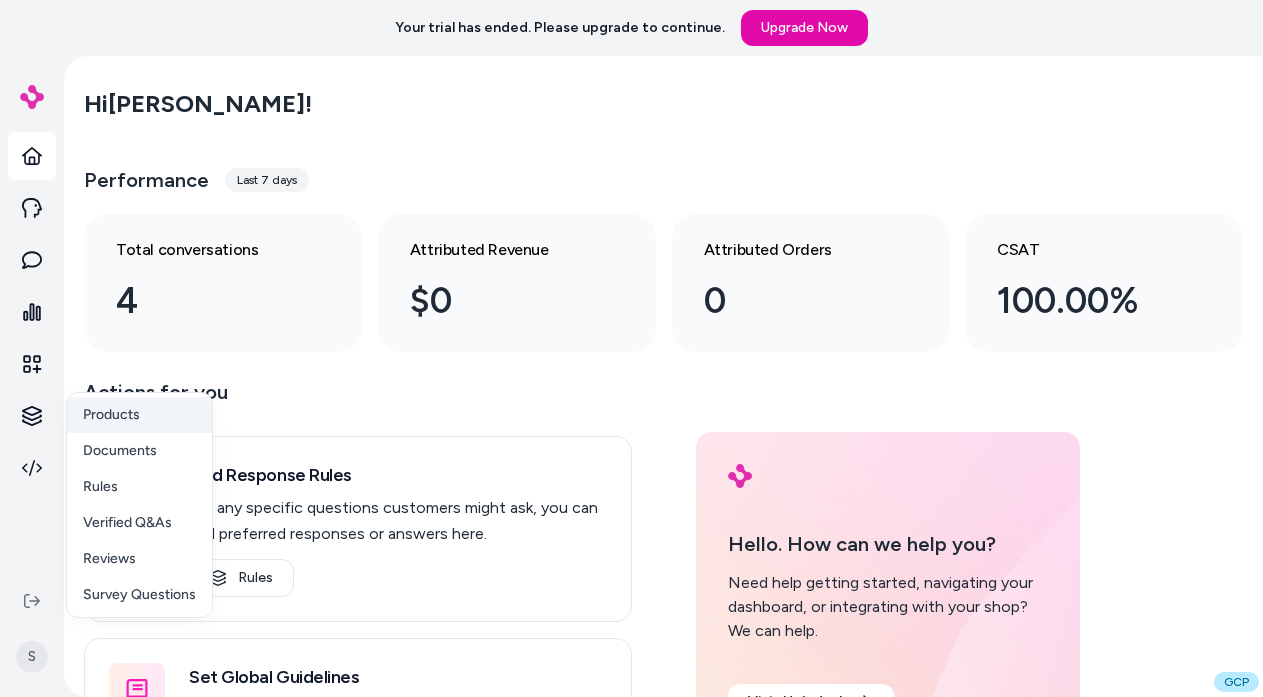 click on "Products" at bounding box center (111, 415) 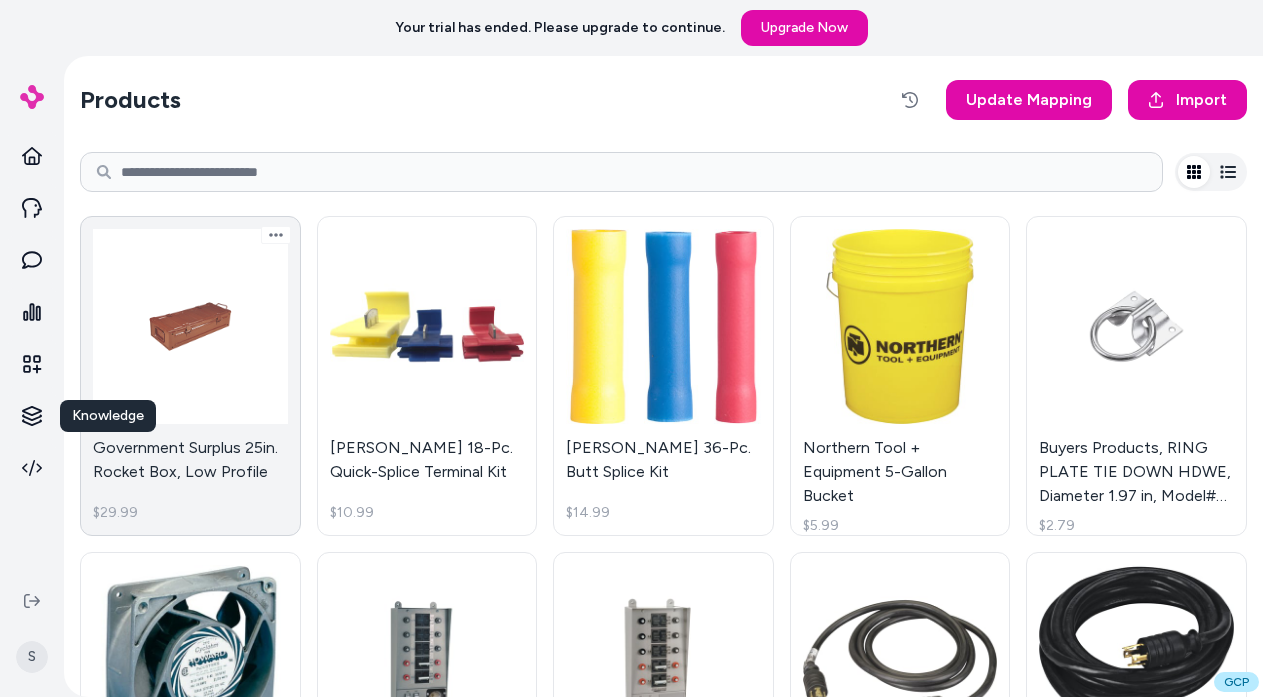 click on "Government Surplus 25in. Rocket Box, Low Profile $29.99" at bounding box center (190, 376) 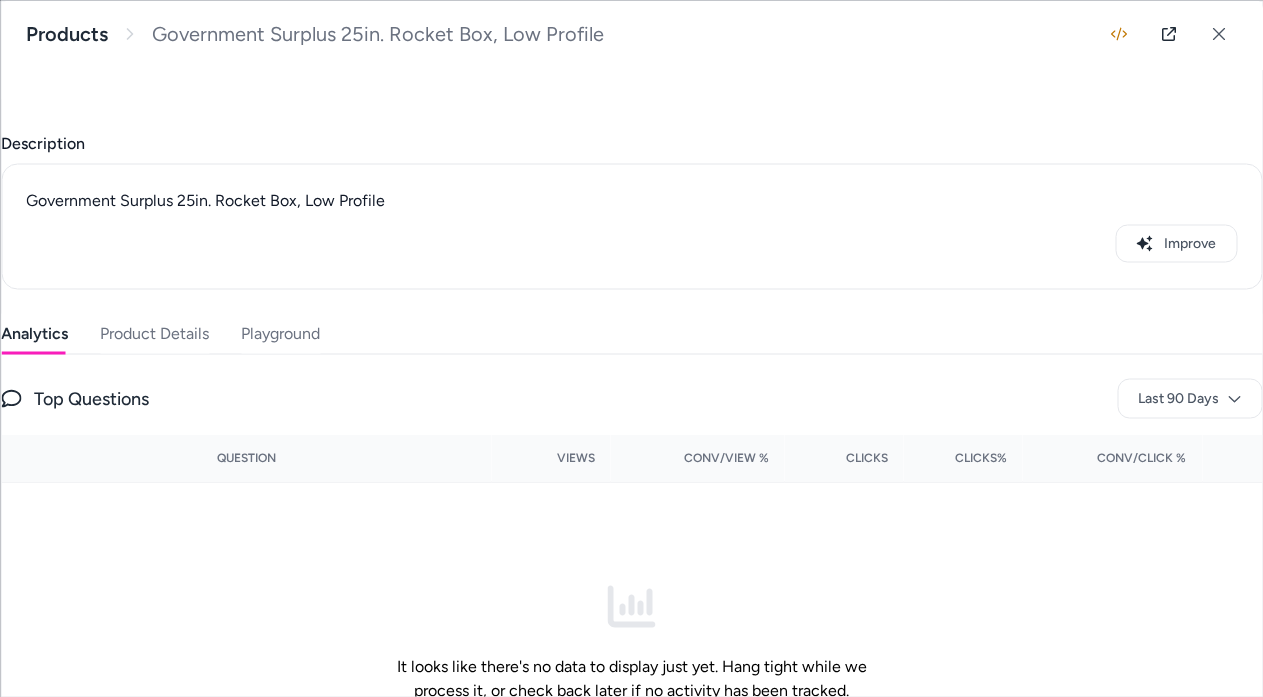 scroll, scrollTop: 312, scrollLeft: 0, axis: vertical 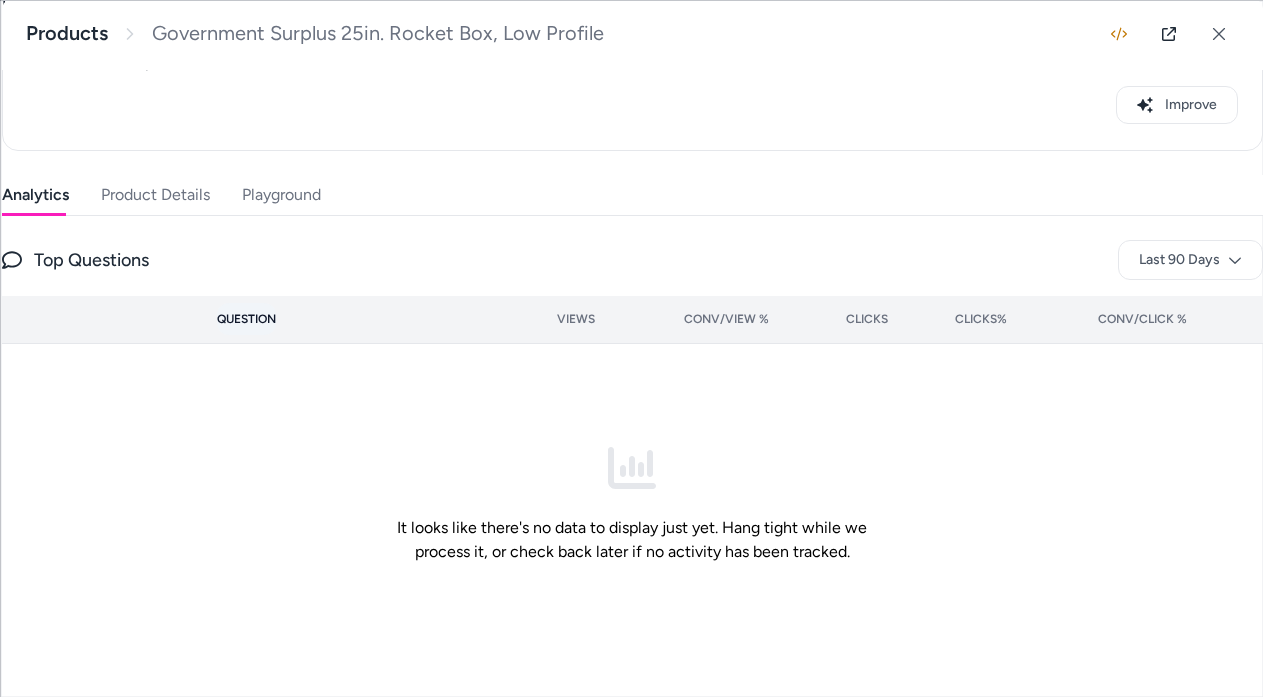 click on "Question" at bounding box center (246, 320) 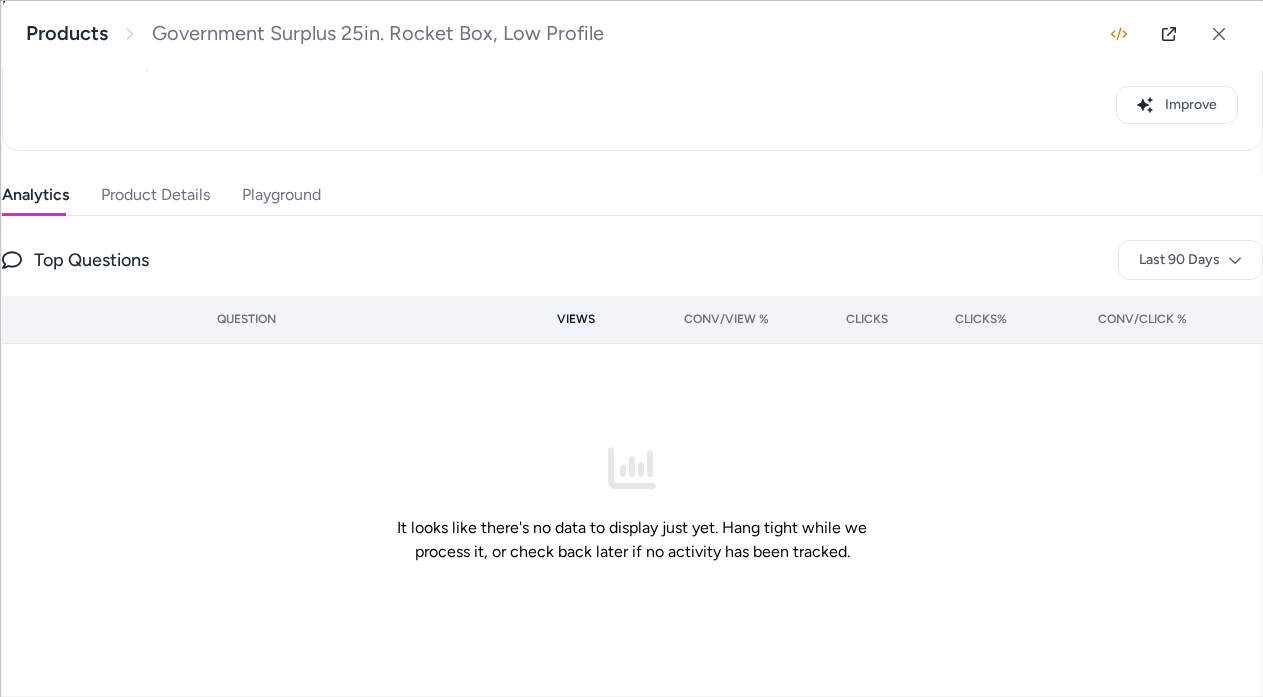 click on "Views" at bounding box center [551, 320] 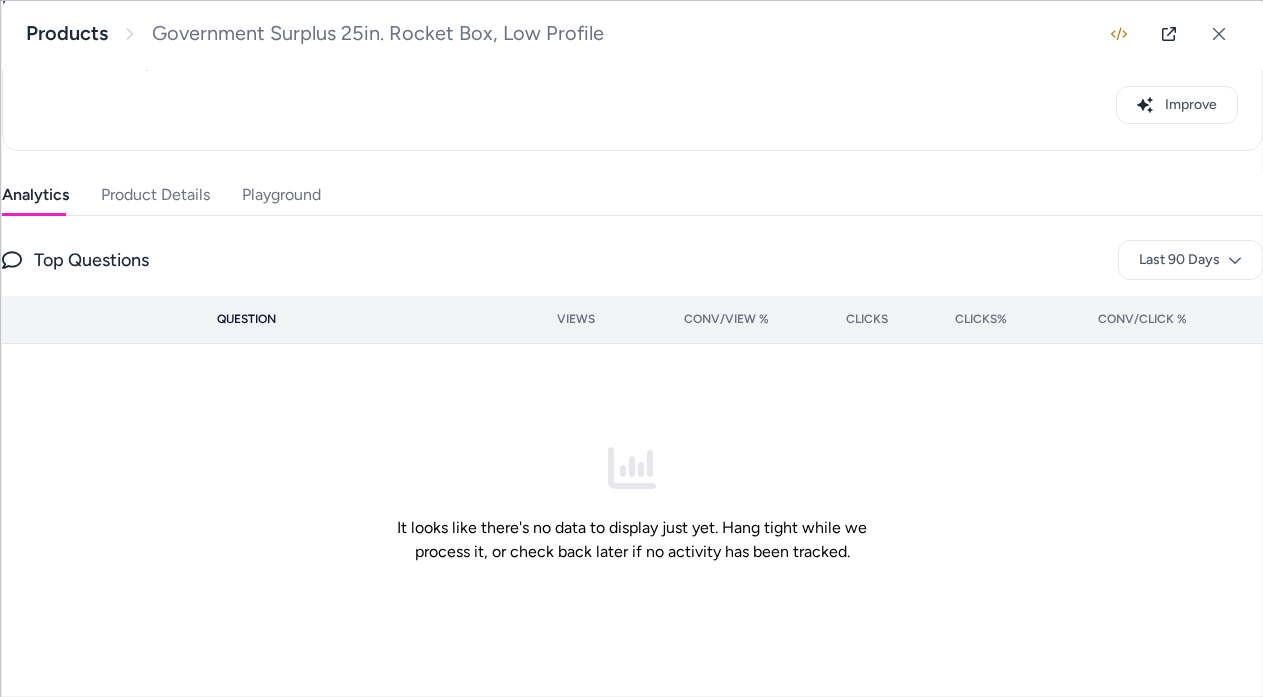 click on "Question" at bounding box center [246, 320] 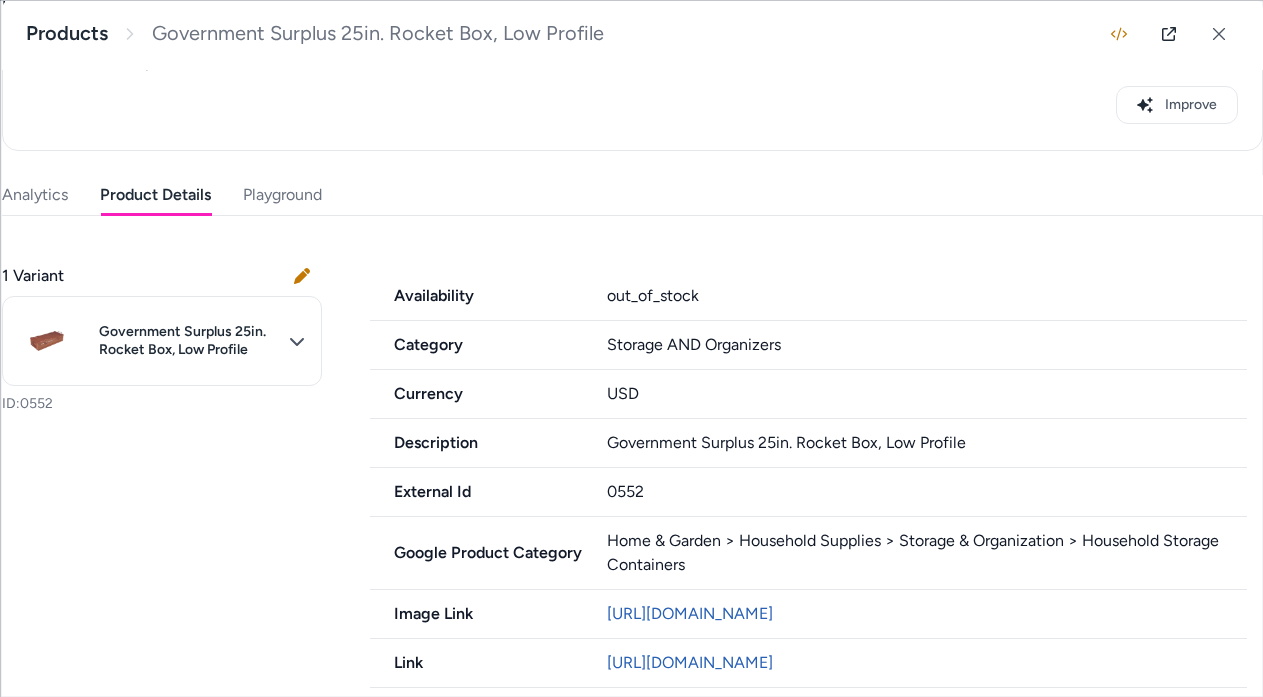 click on "Product Details" at bounding box center [154, 195] 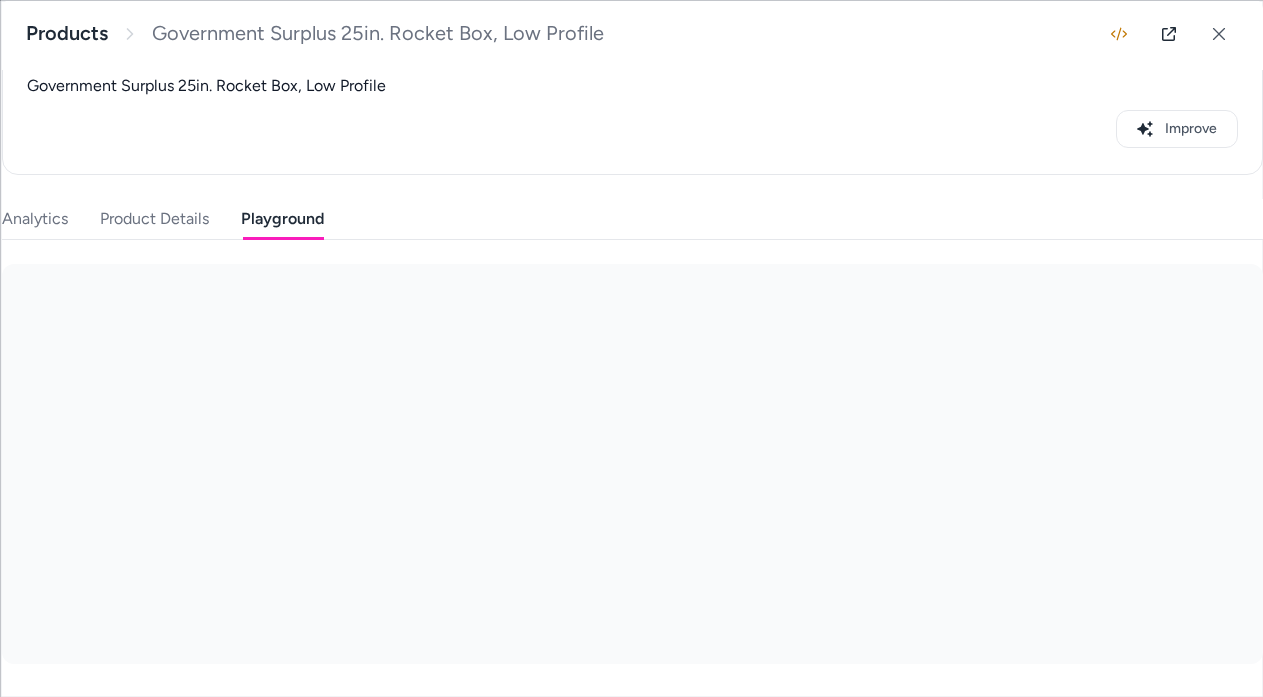 scroll, scrollTop: 288, scrollLeft: 0, axis: vertical 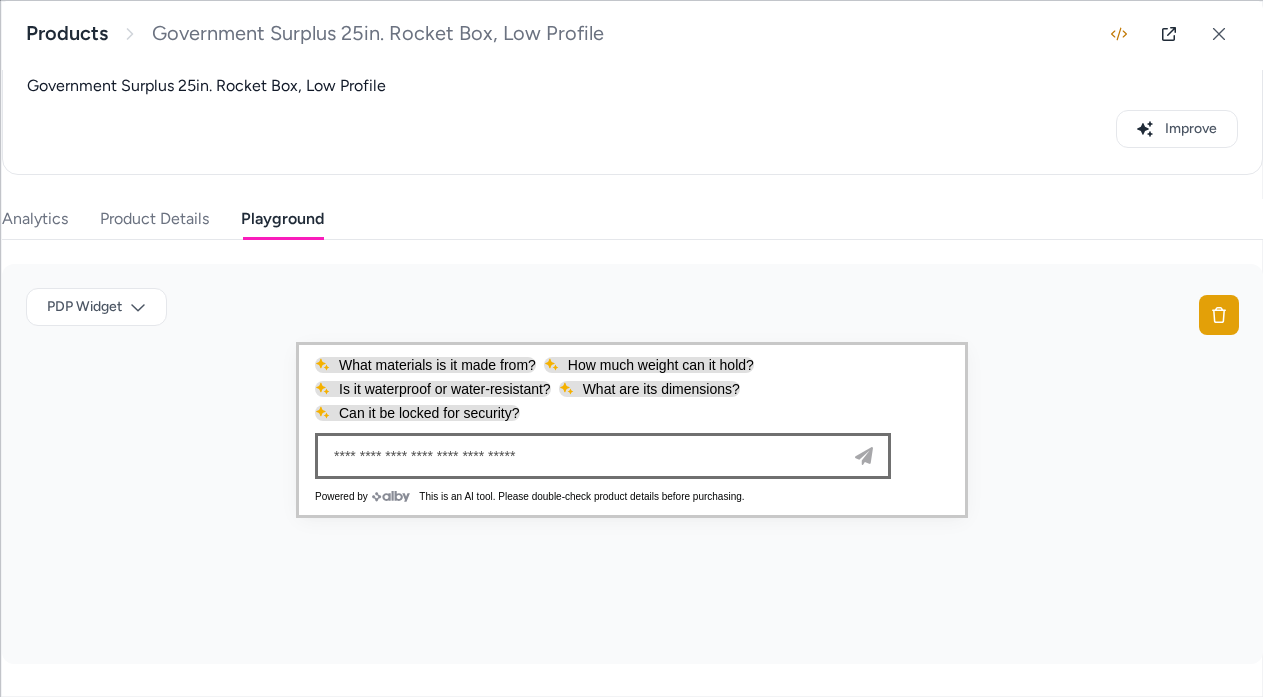 click at bounding box center [583, 456] 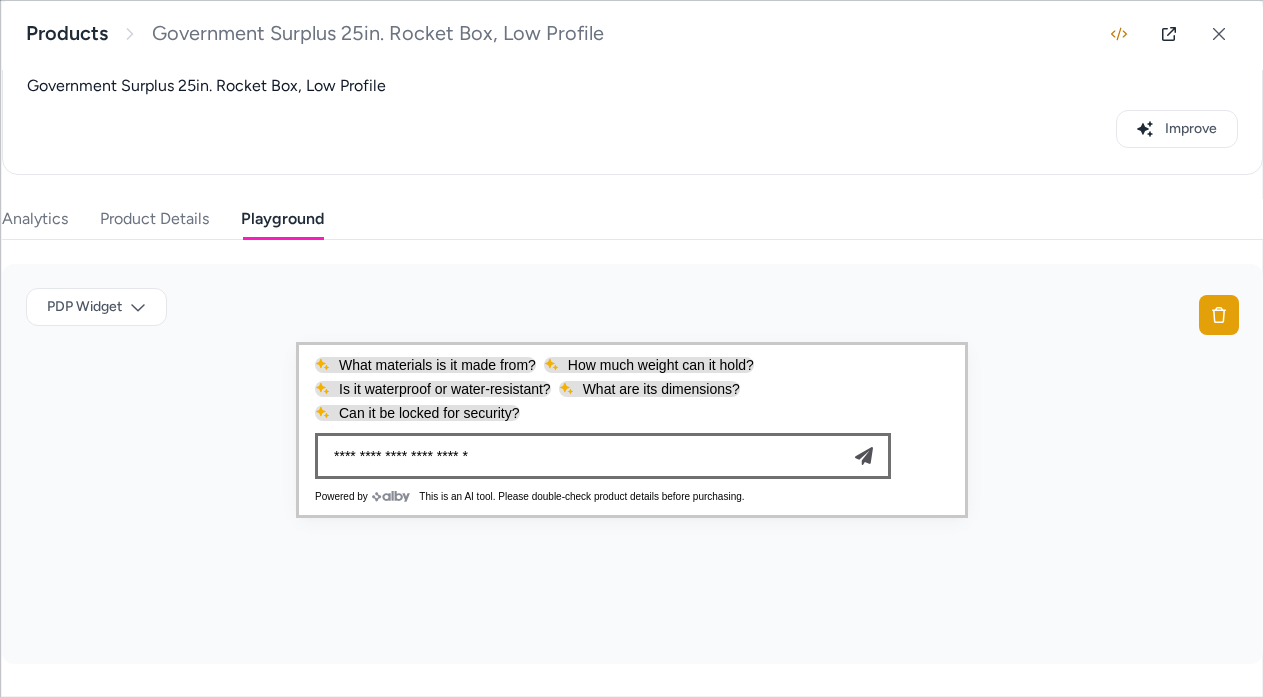 type on "**********" 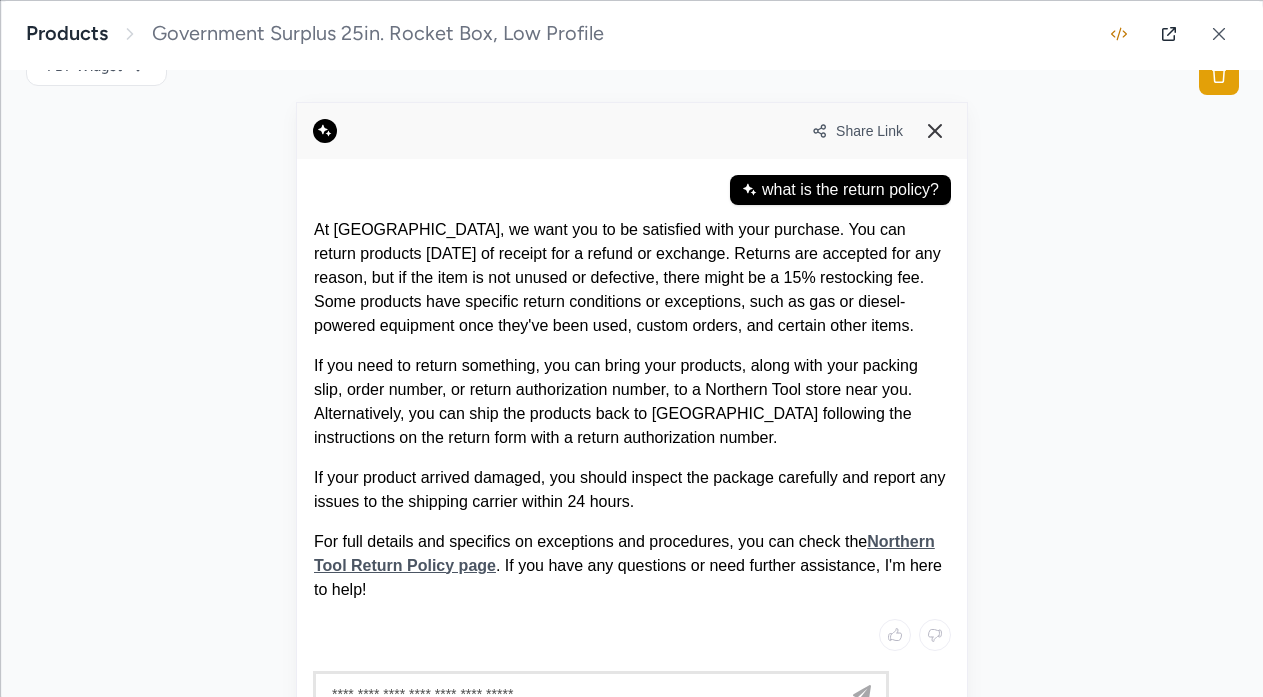 scroll, scrollTop: 613, scrollLeft: 0, axis: vertical 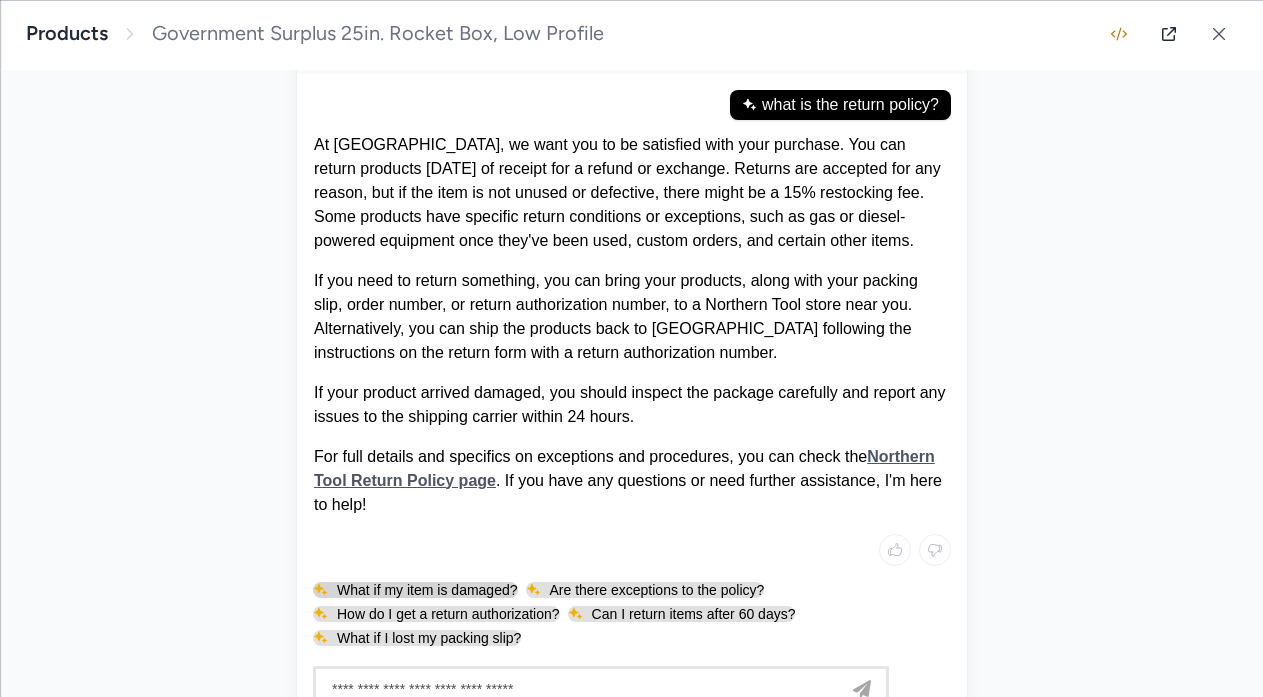 click on "What if my item is damaged?" at bounding box center (415, 590) 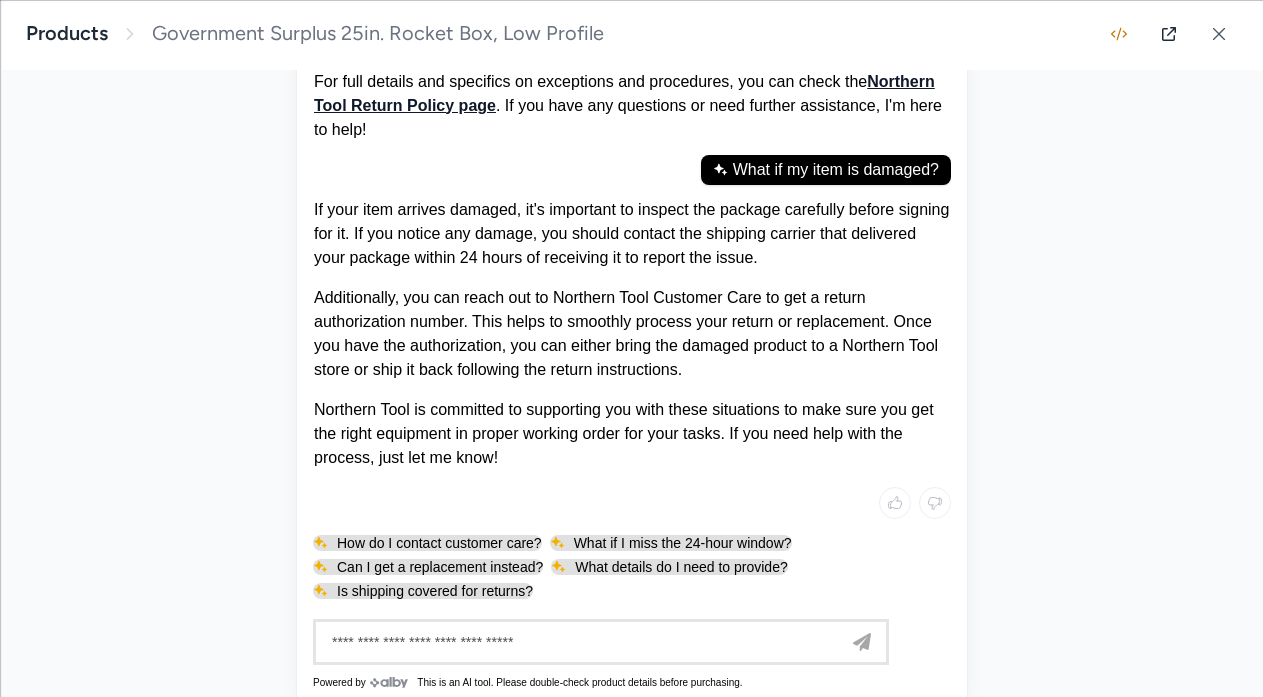 scroll, scrollTop: 1050, scrollLeft: 0, axis: vertical 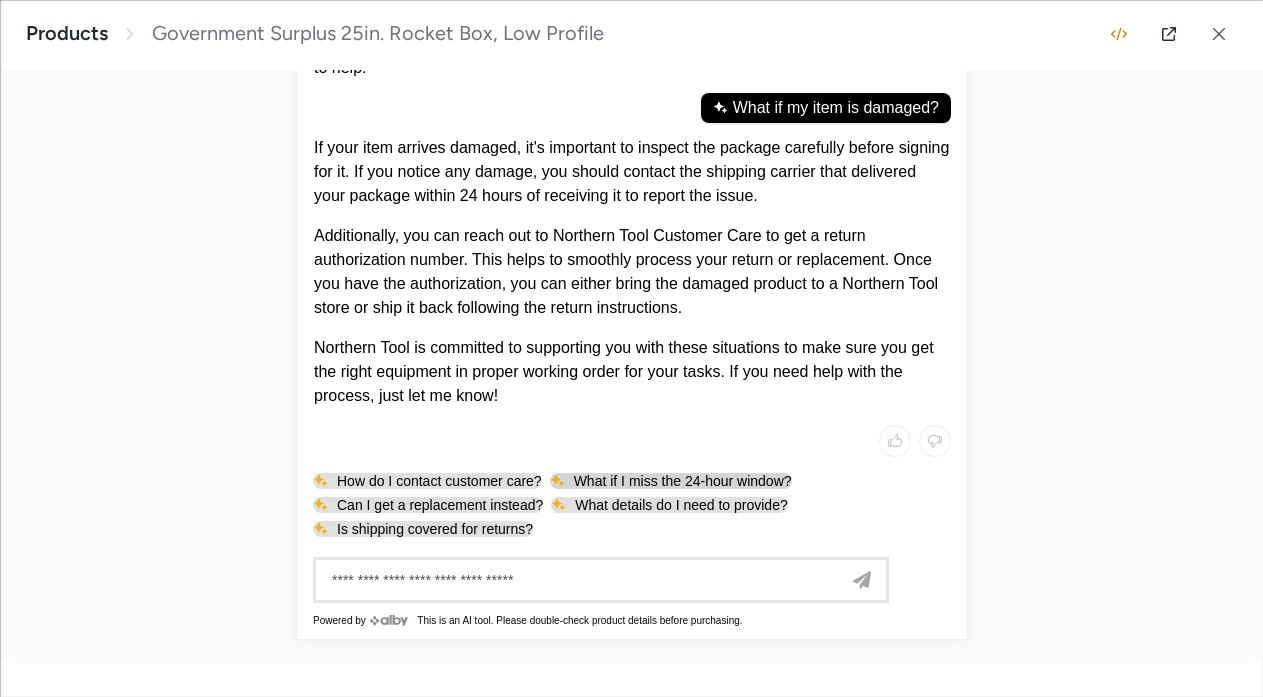 click on "What if I miss the 24-hour window?" at bounding box center [670, 481] 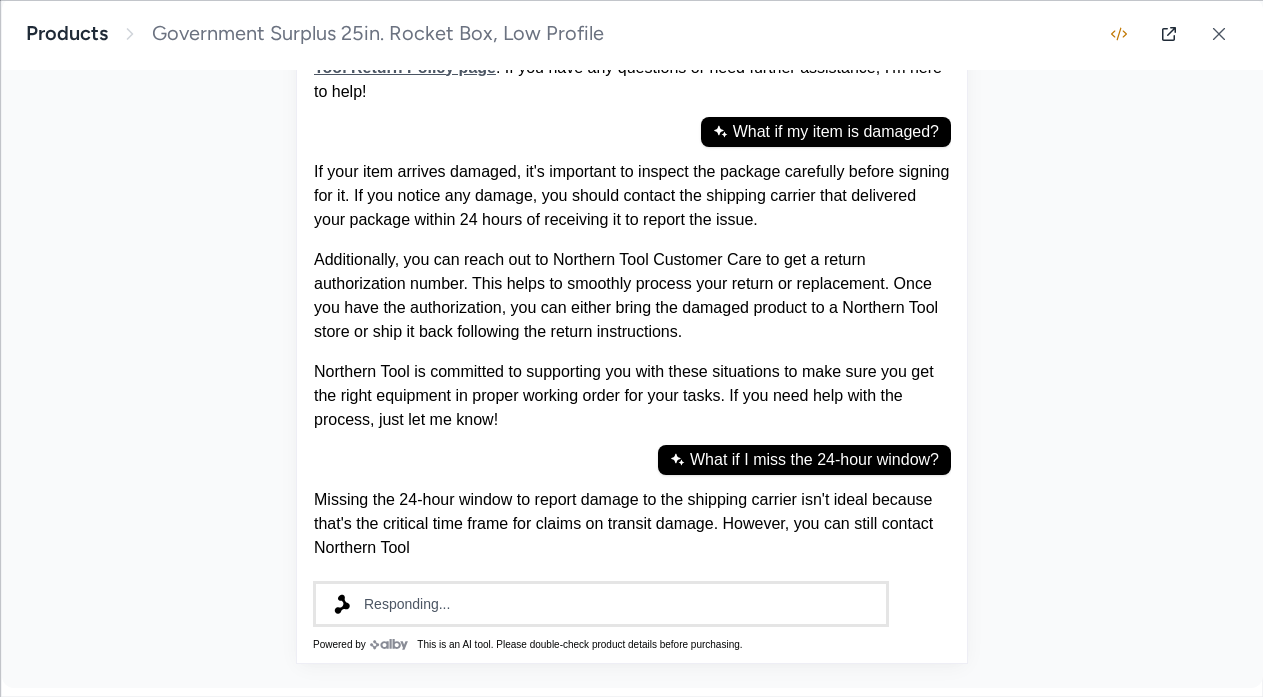 scroll, scrollTop: 1050, scrollLeft: 0, axis: vertical 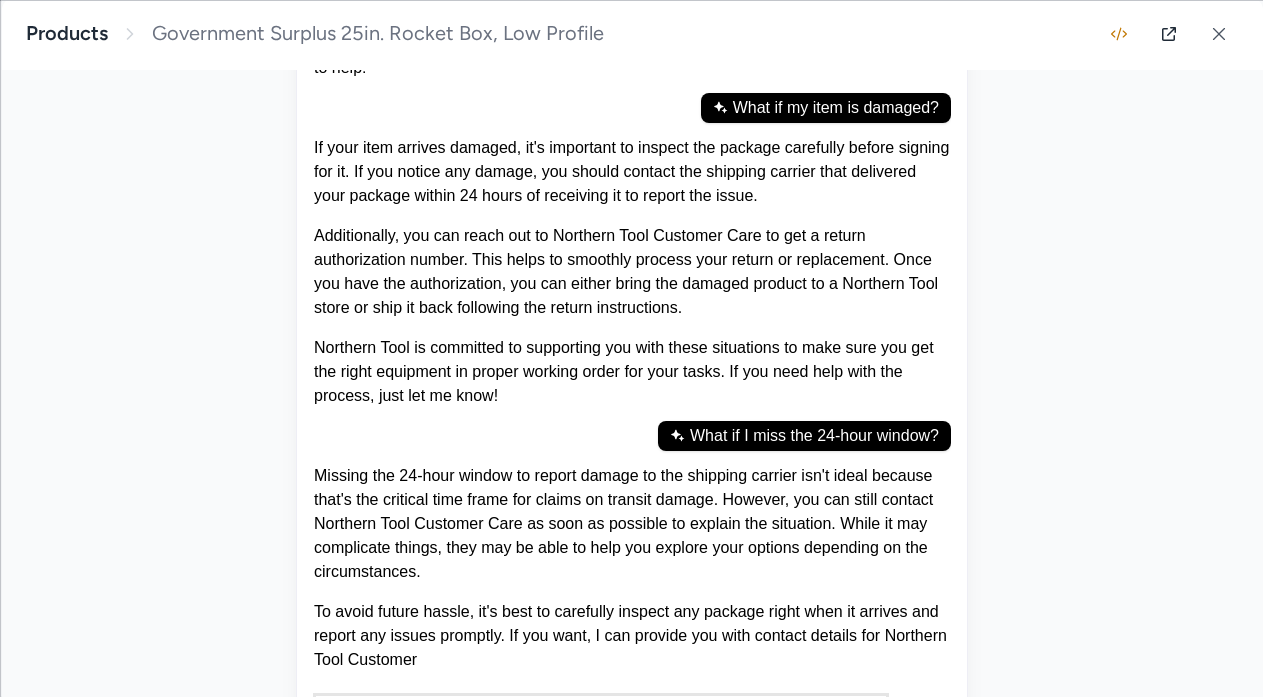 type 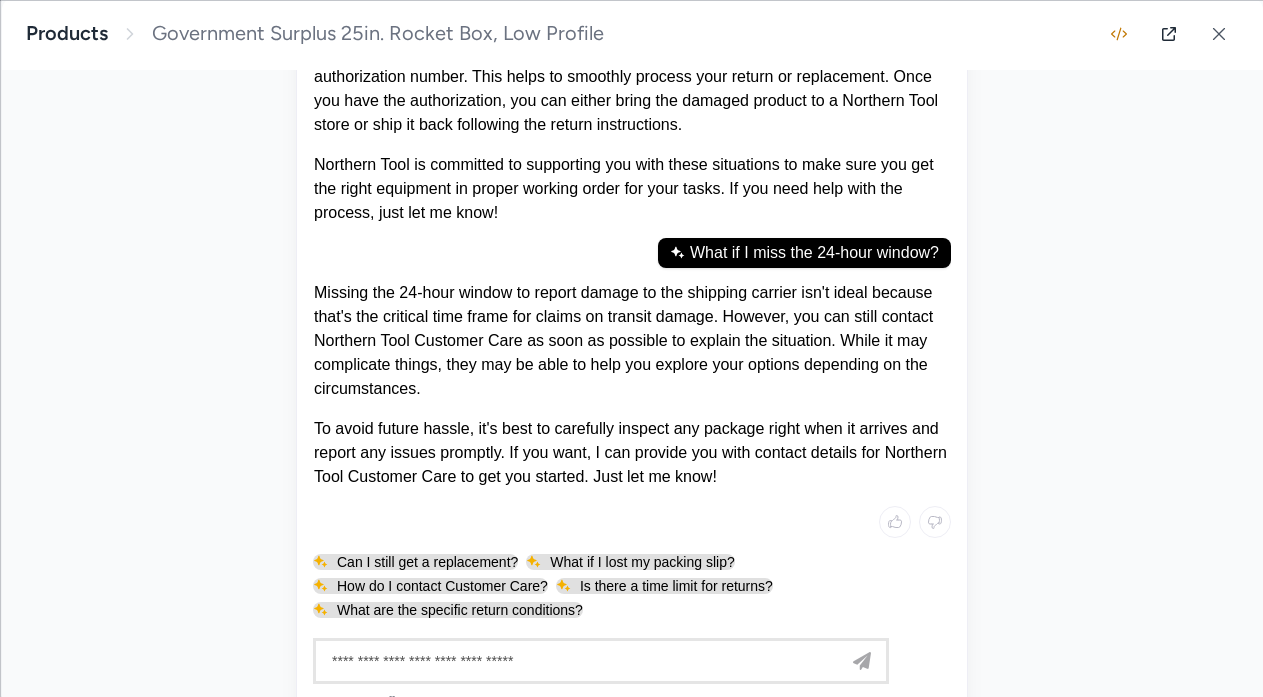 scroll, scrollTop: 1314, scrollLeft: 0, axis: vertical 